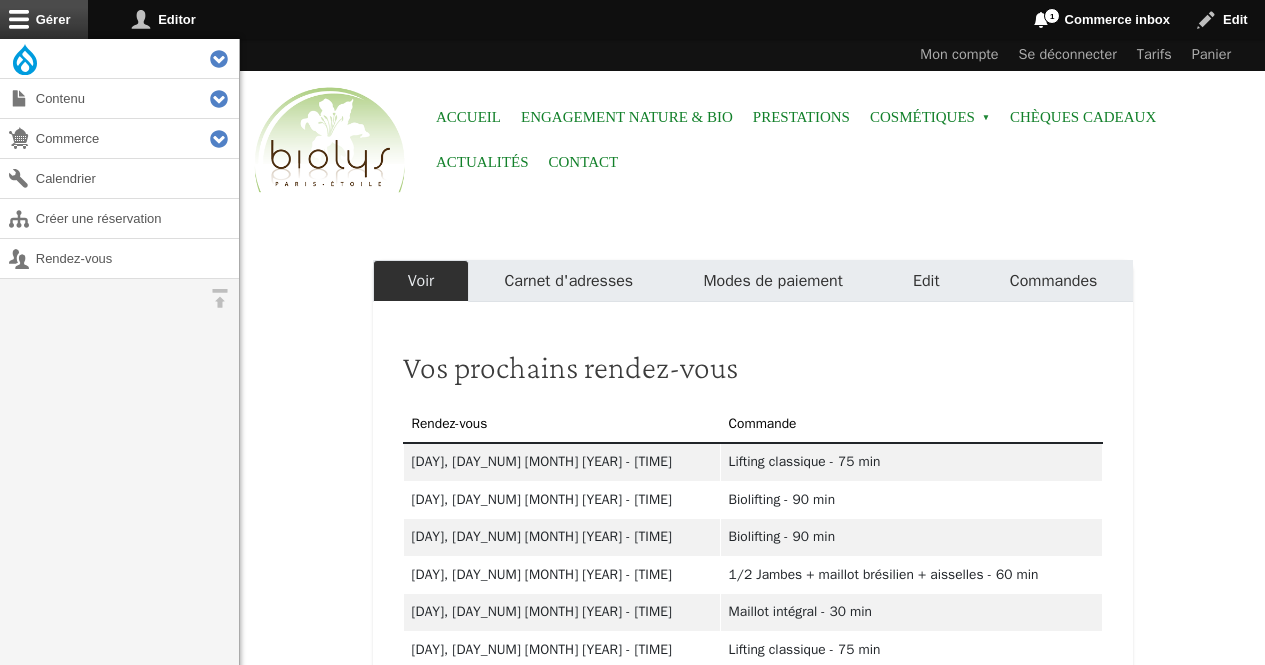scroll, scrollTop: 0, scrollLeft: 0, axis: both 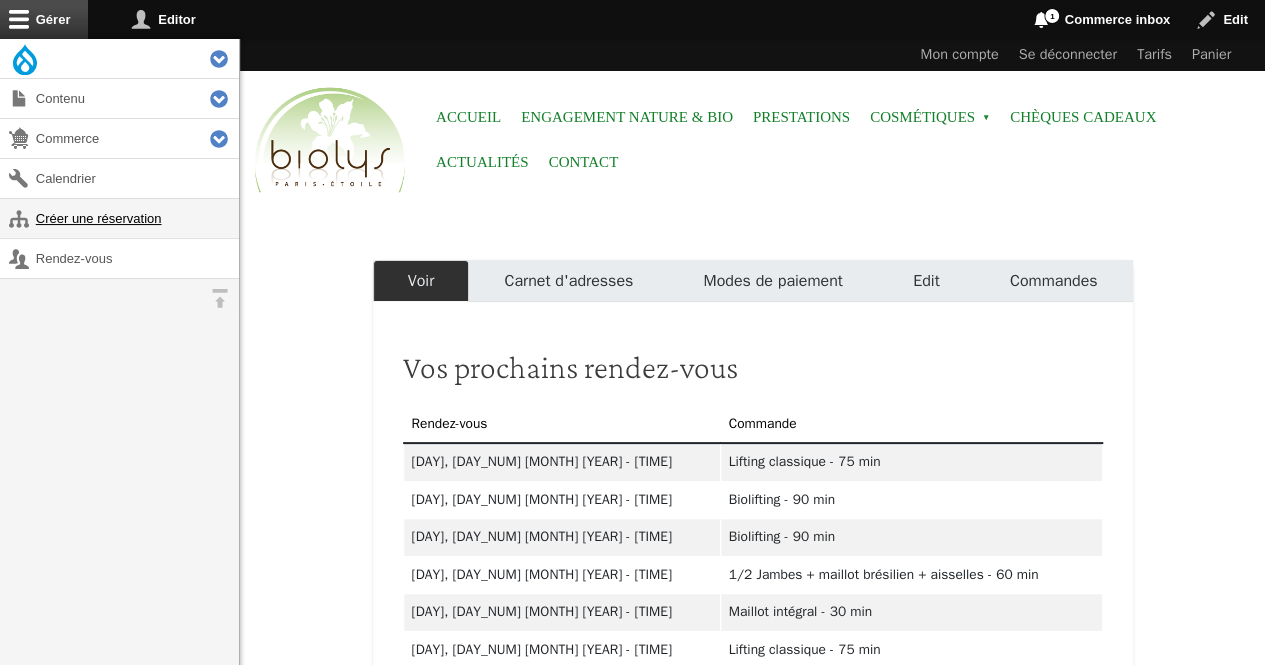 click on "Créer une réservation" at bounding box center [119, 218] 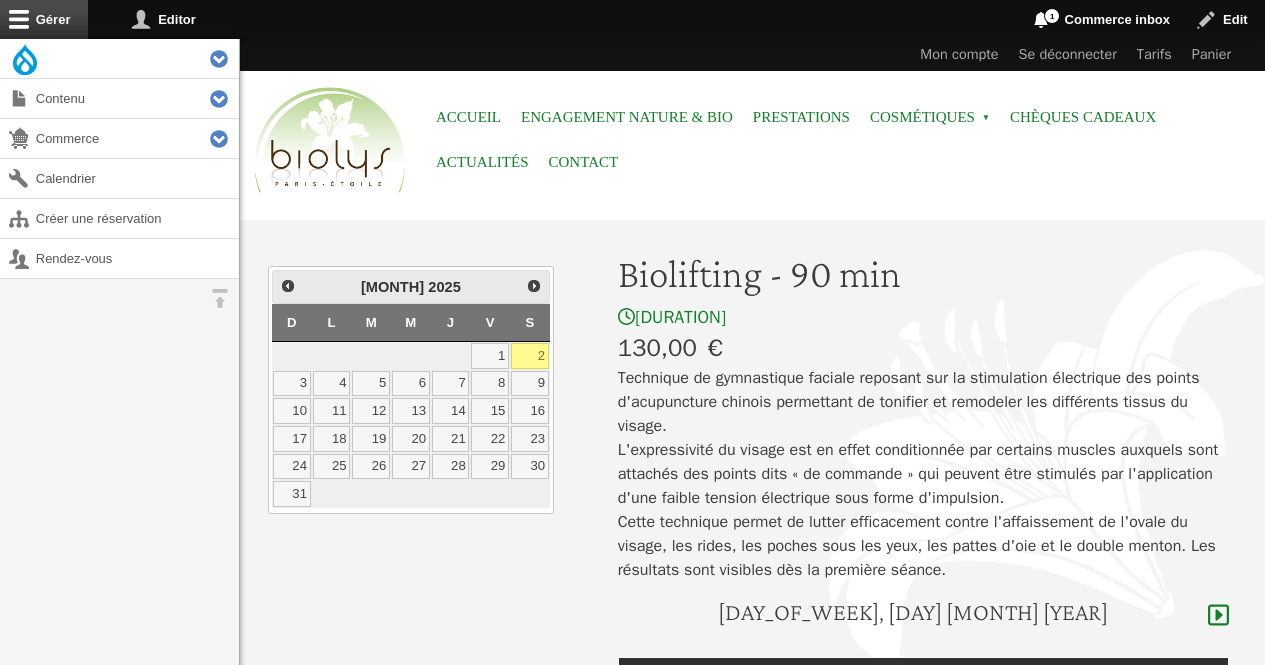 scroll, scrollTop: 0, scrollLeft: 0, axis: both 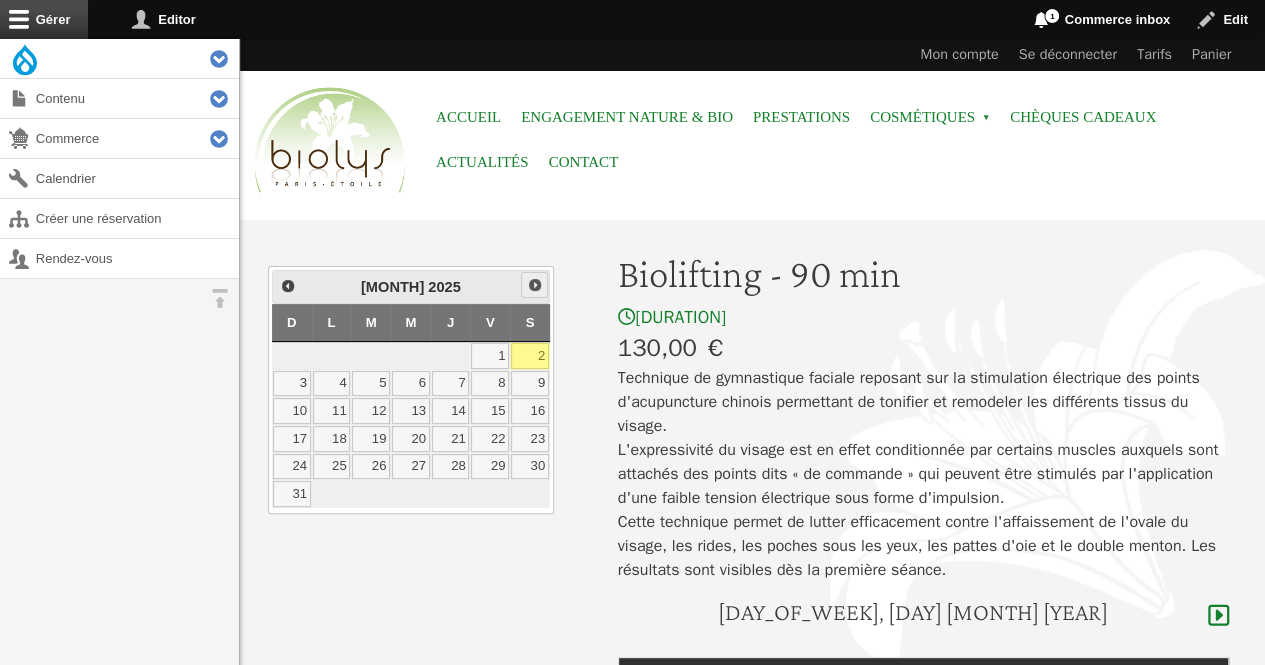 click on "Suivant" at bounding box center [535, 285] 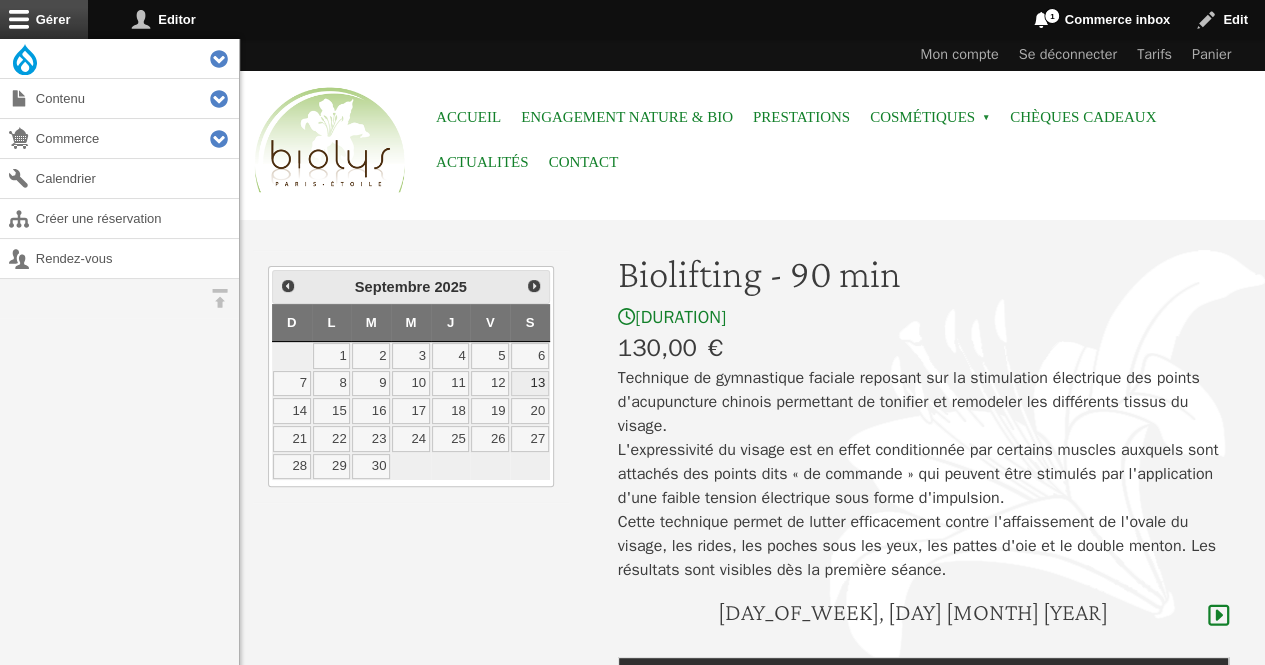 click on "13" at bounding box center (530, 384) 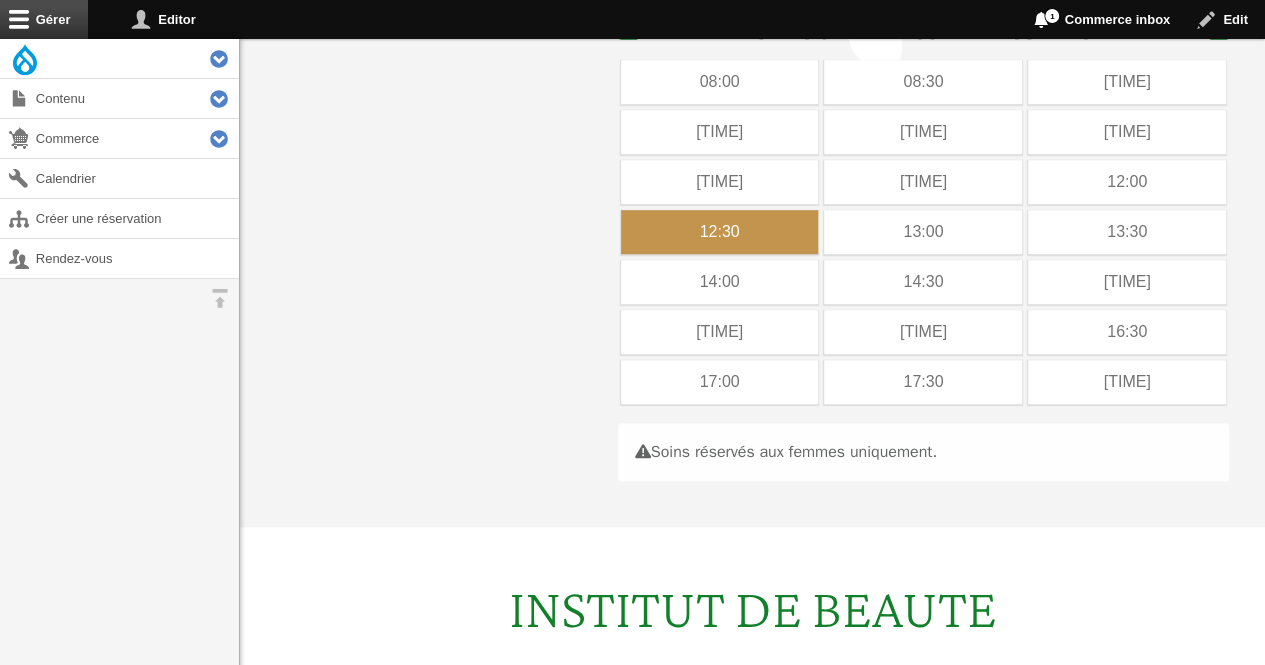 scroll, scrollTop: 597, scrollLeft: 0, axis: vertical 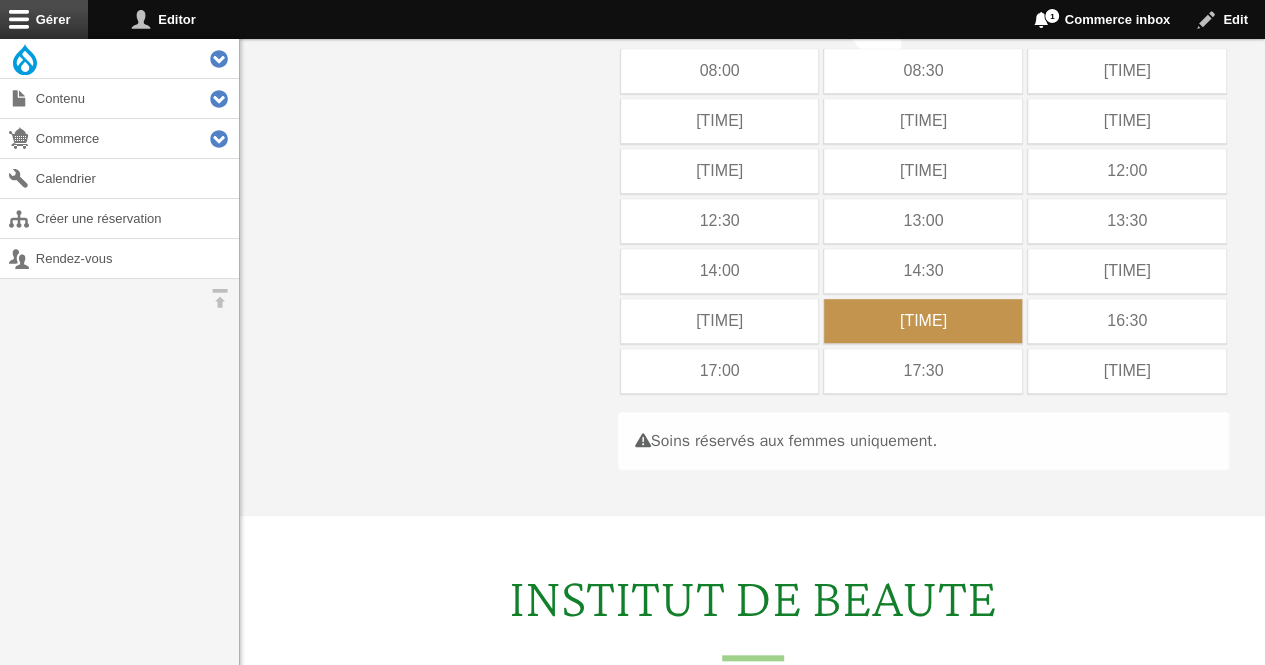 click on "[TIME]" at bounding box center [923, 321] 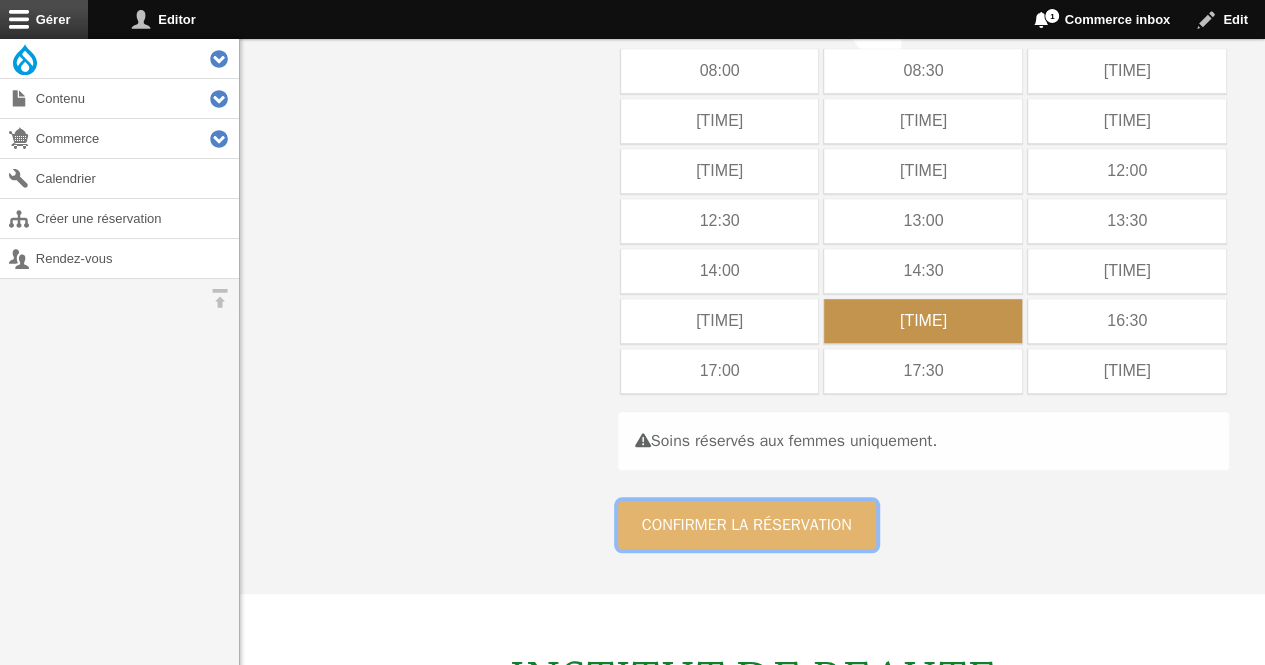 click on "Confirmer la réservation" at bounding box center [747, 525] 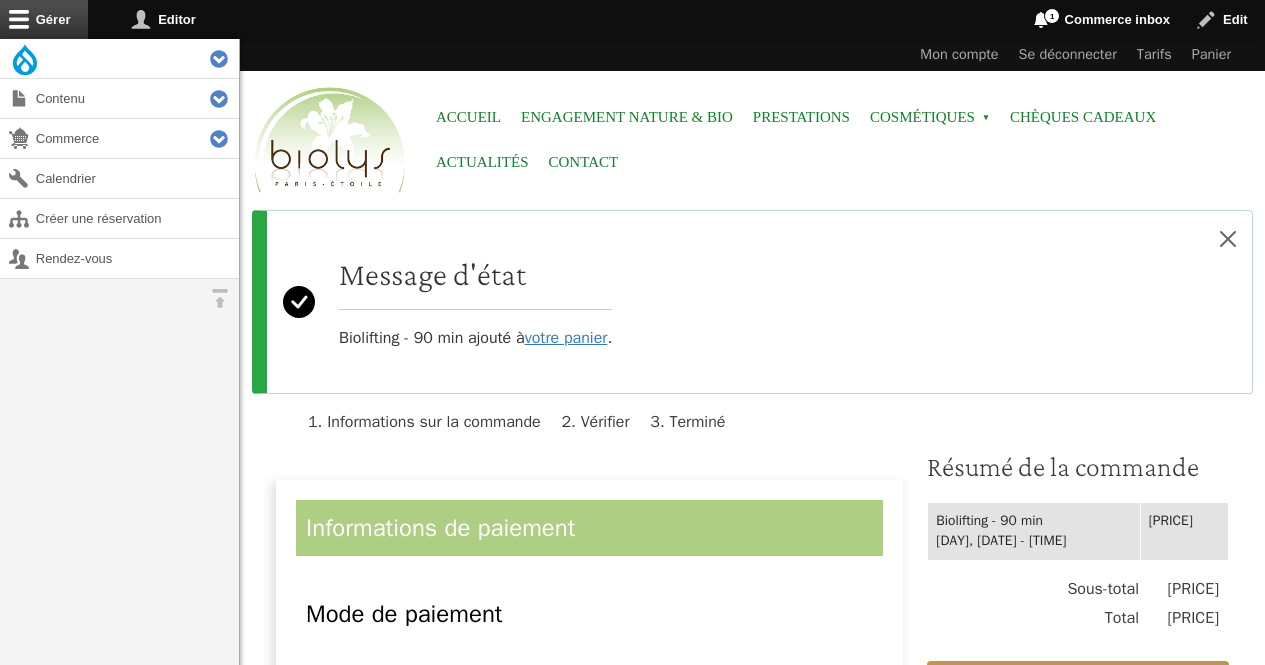 scroll, scrollTop: 0, scrollLeft: 0, axis: both 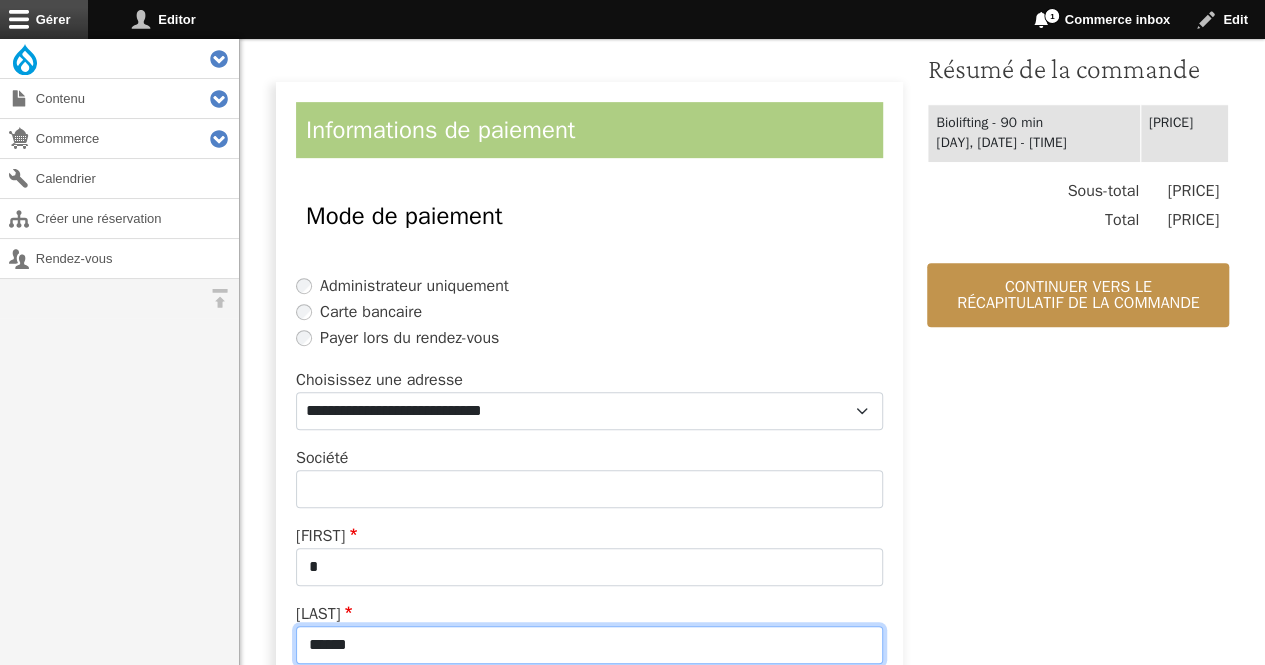 click on "******" at bounding box center [589, 645] 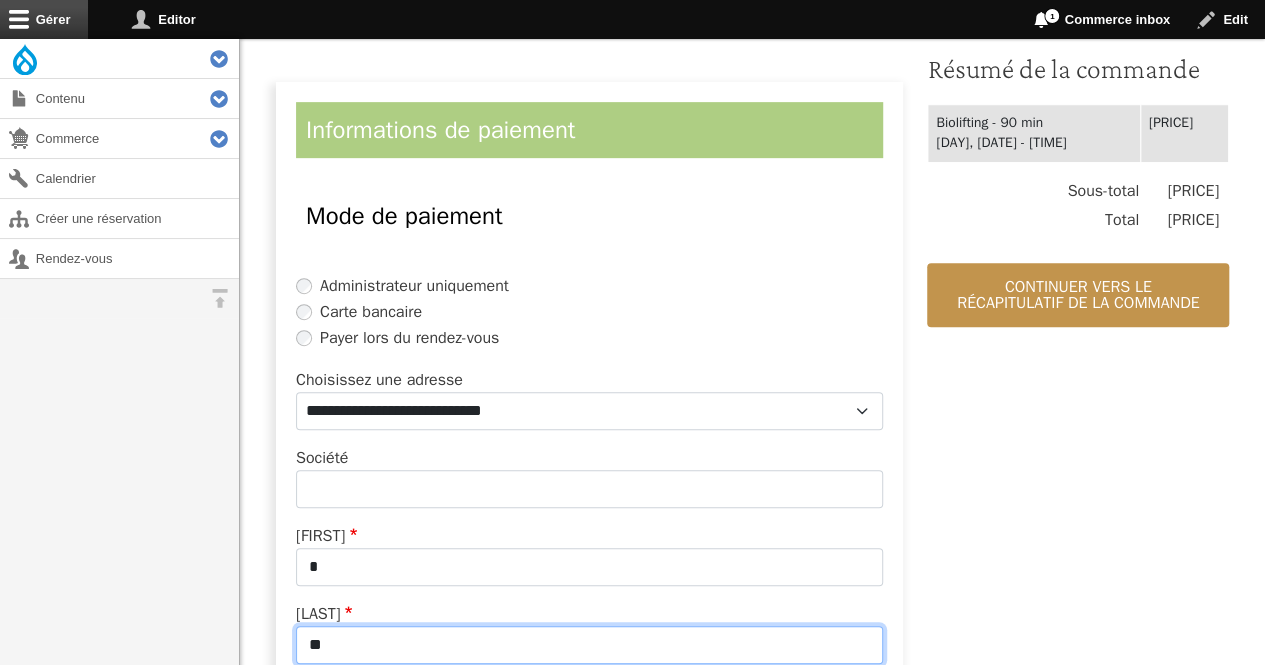 type on "*" 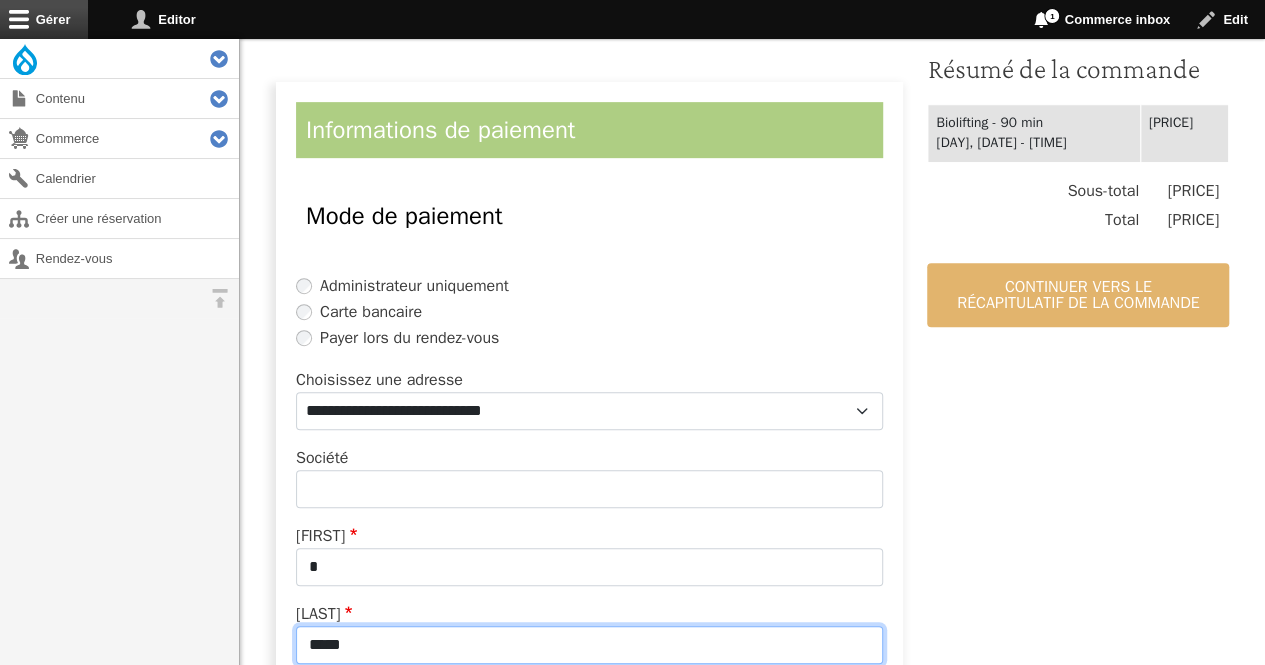type on "*****" 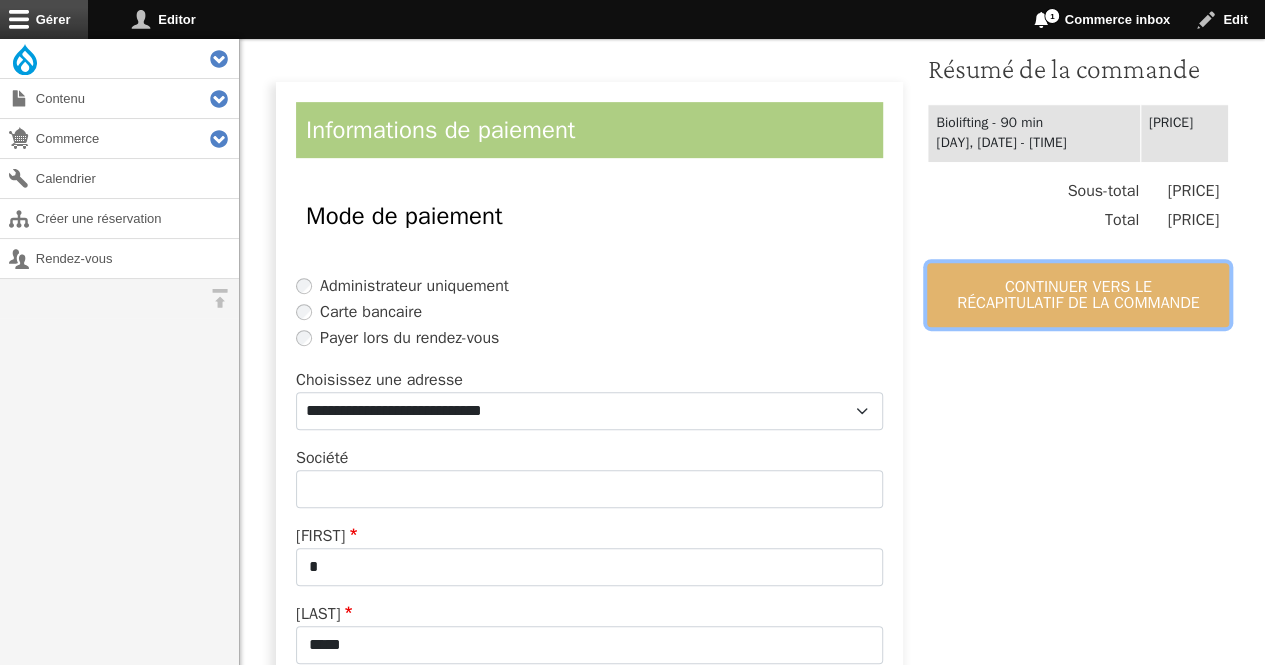 click on "Continuer vers le récapitulatif de la commande" at bounding box center [1078, 295] 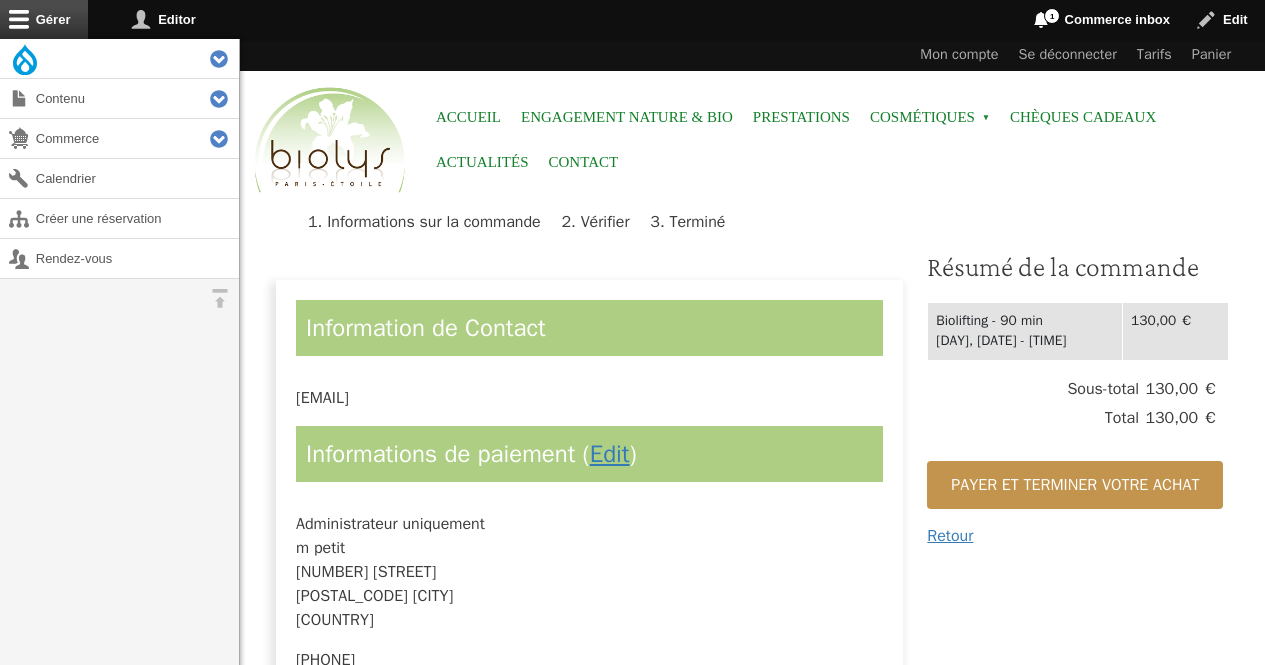 scroll, scrollTop: 0, scrollLeft: 0, axis: both 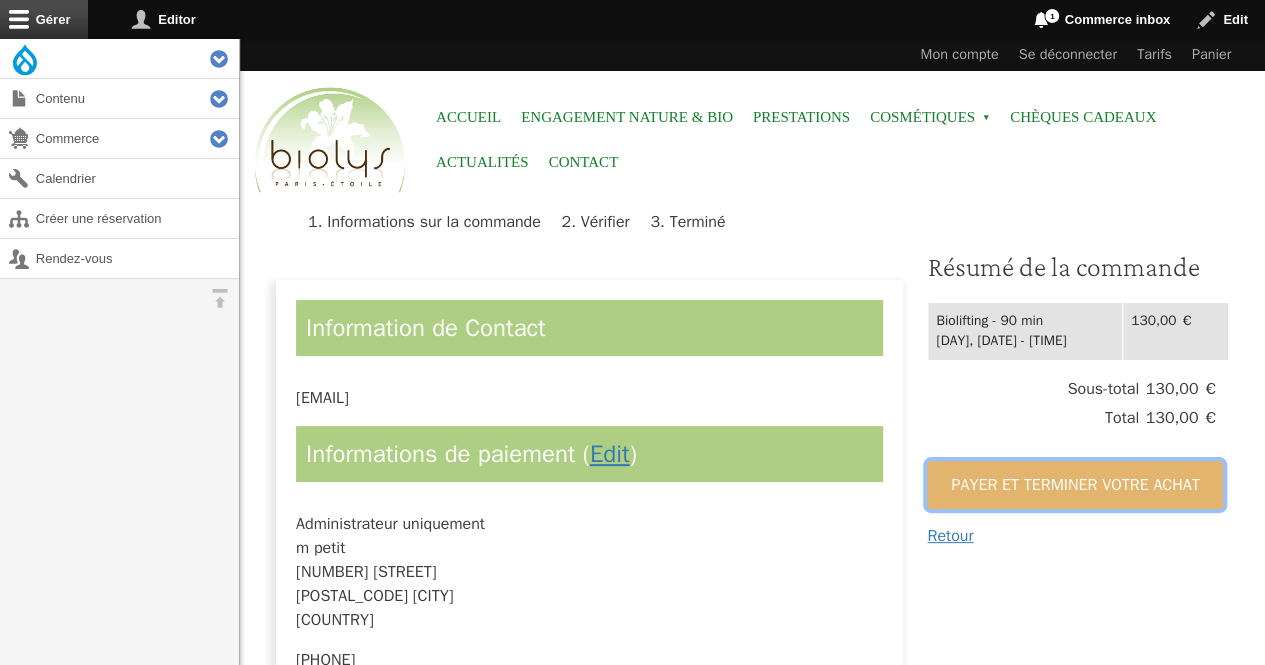 click on "Payer et terminer votre achat" at bounding box center [1075, 485] 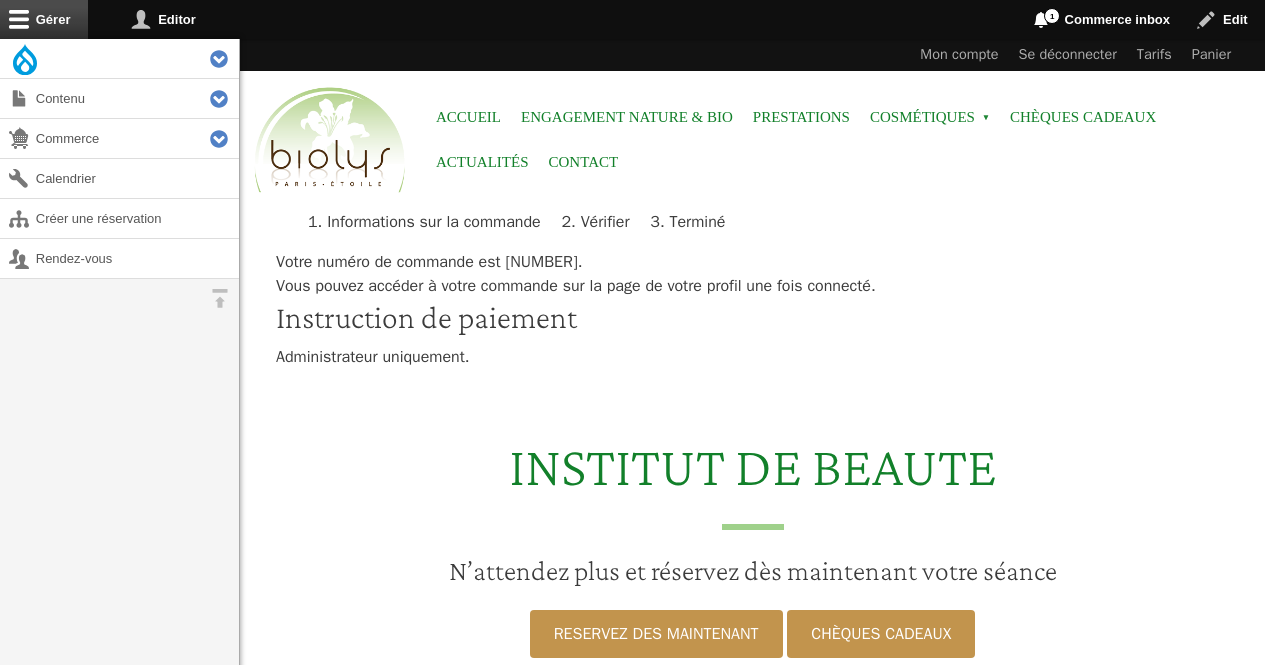 scroll, scrollTop: 0, scrollLeft: 0, axis: both 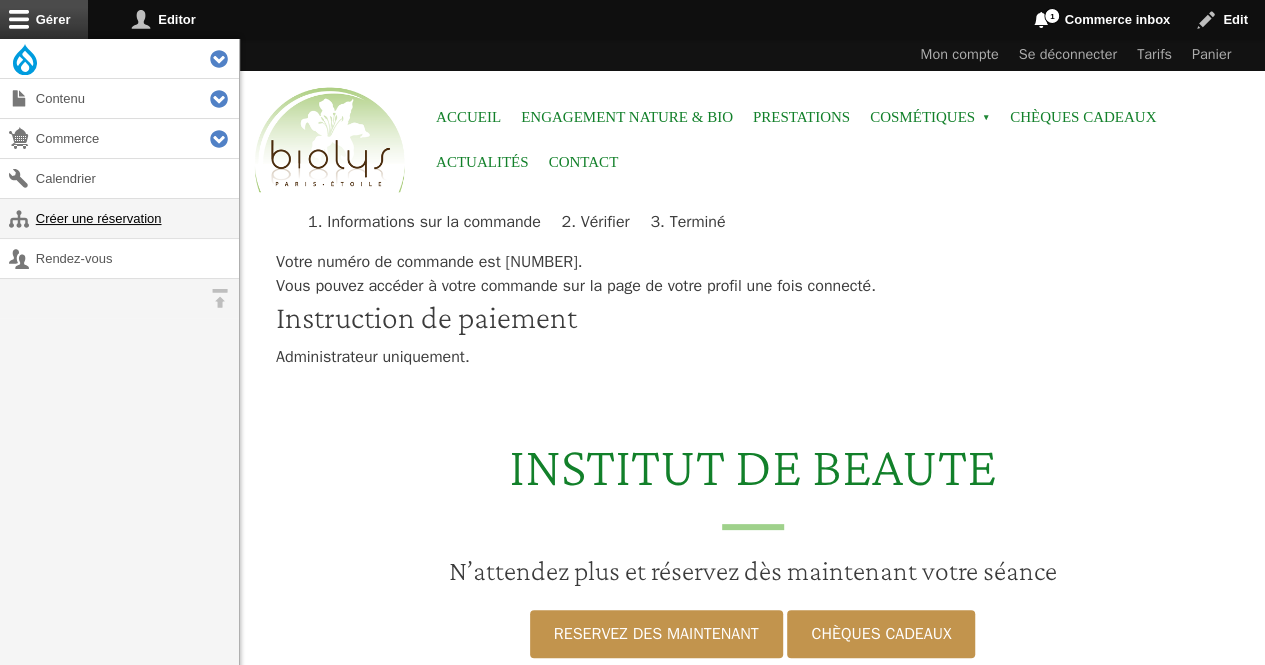 click on "Créer une réservation" at bounding box center [119, 218] 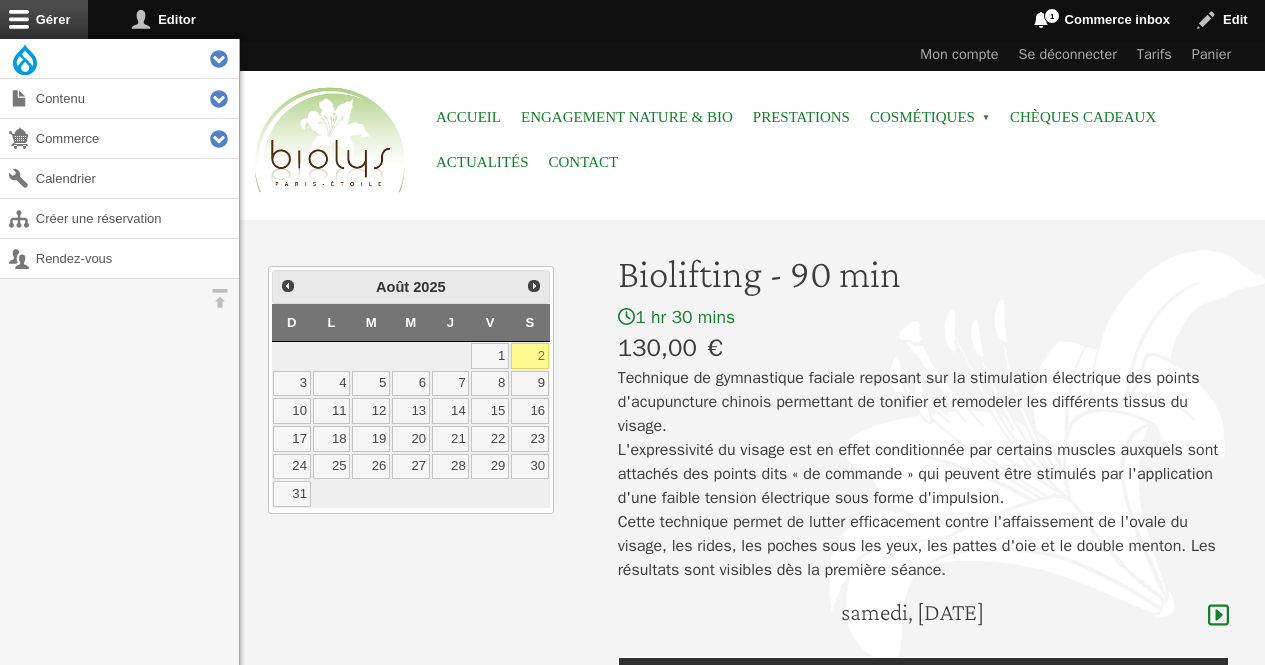 scroll, scrollTop: 0, scrollLeft: 0, axis: both 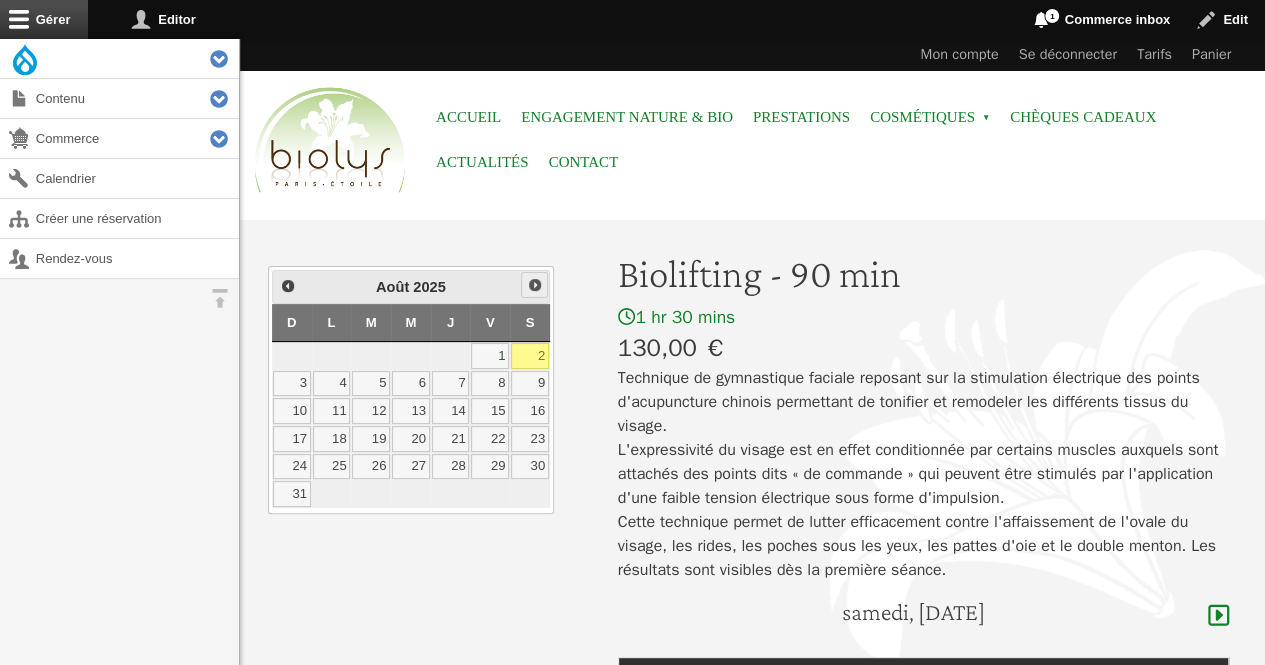 click on "Suivant" at bounding box center (535, 285) 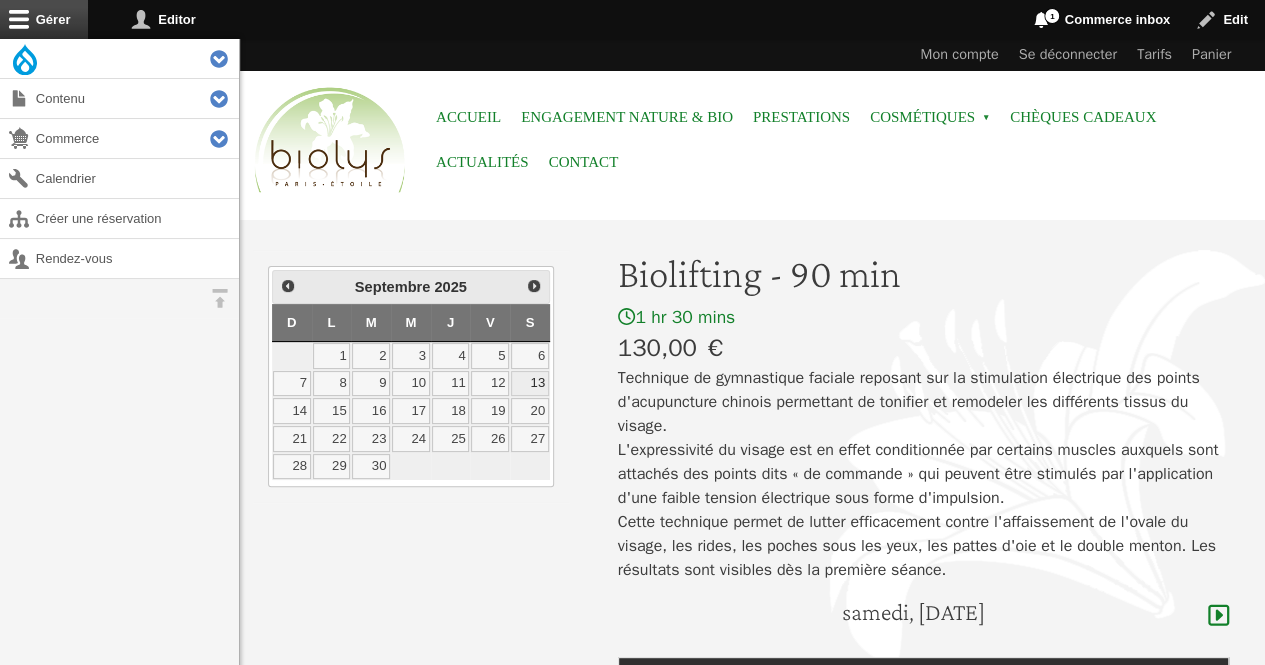 click on "13" at bounding box center (530, 384) 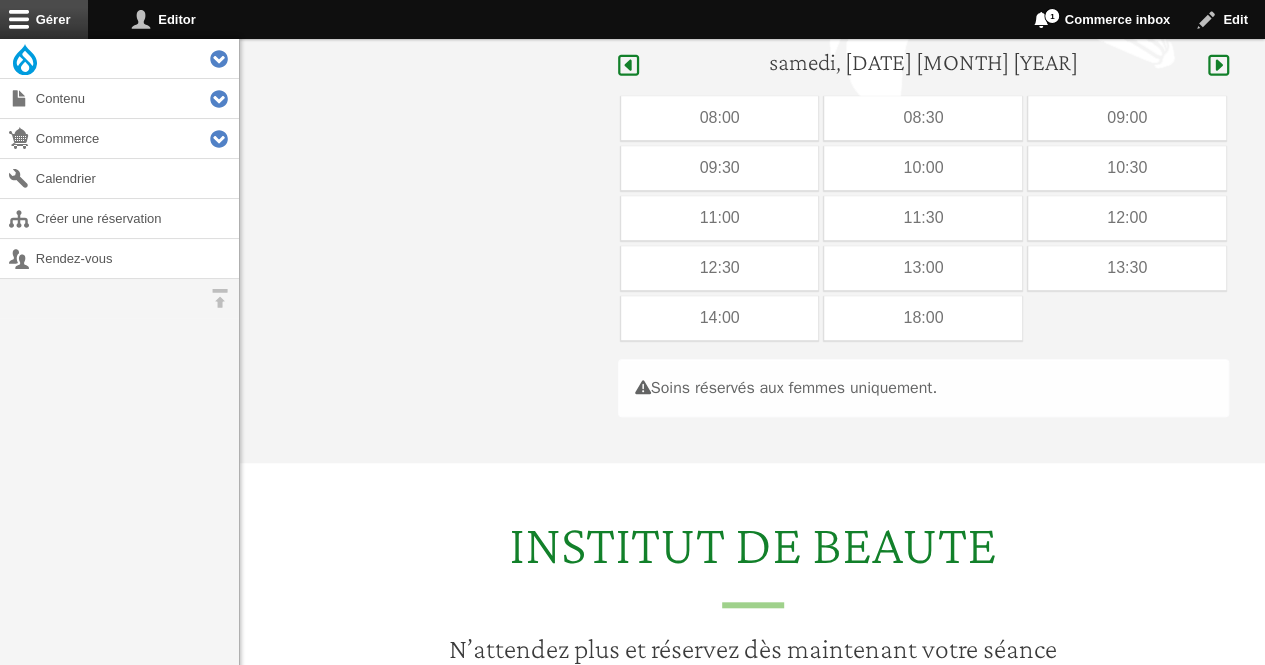 scroll, scrollTop: 597, scrollLeft: 0, axis: vertical 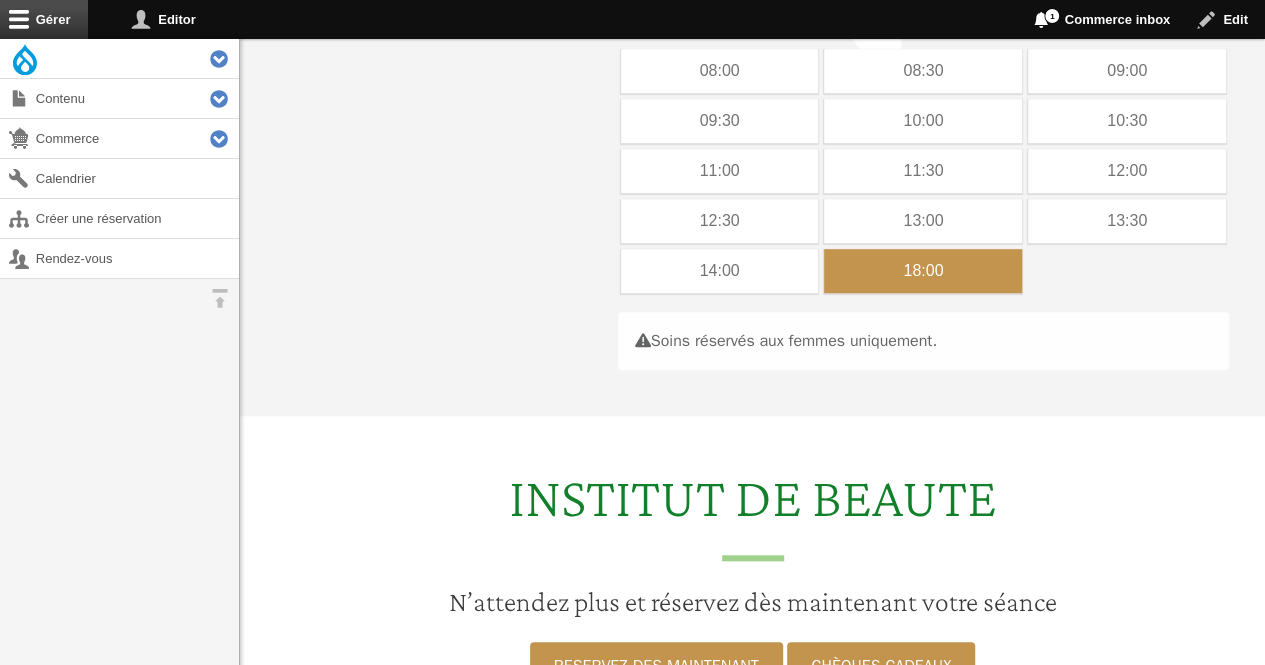 click on "18:00" at bounding box center [923, 271] 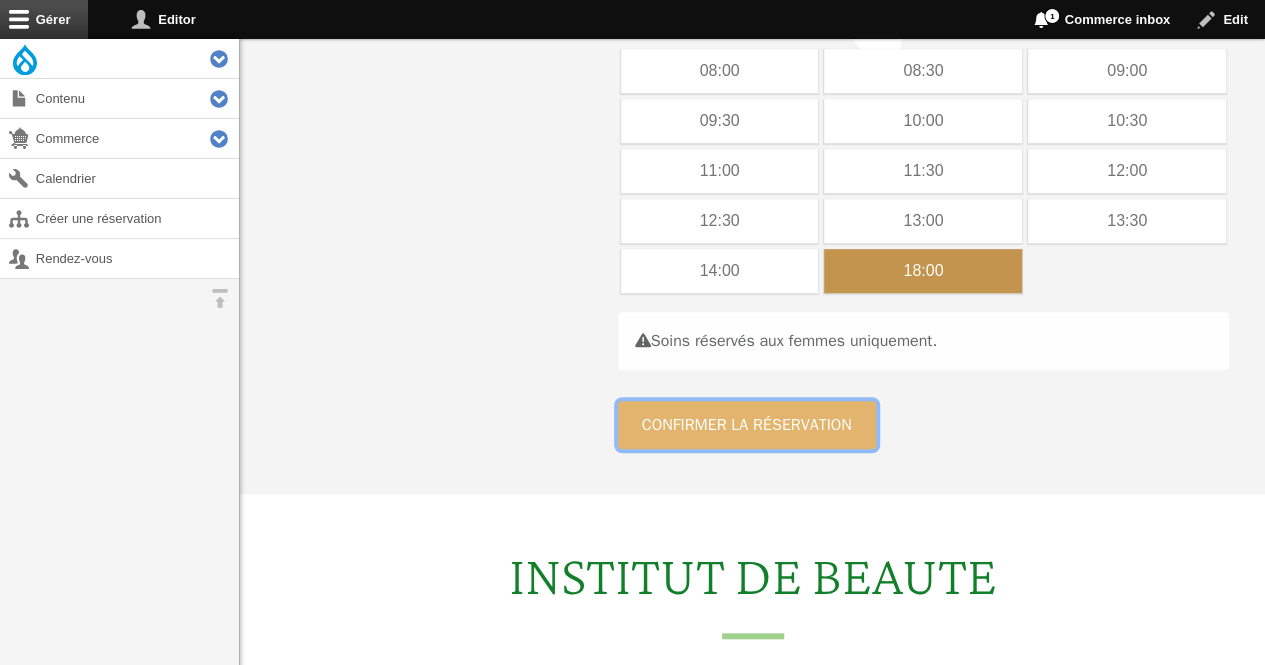 click on "Confirmer la réservation" at bounding box center [747, 425] 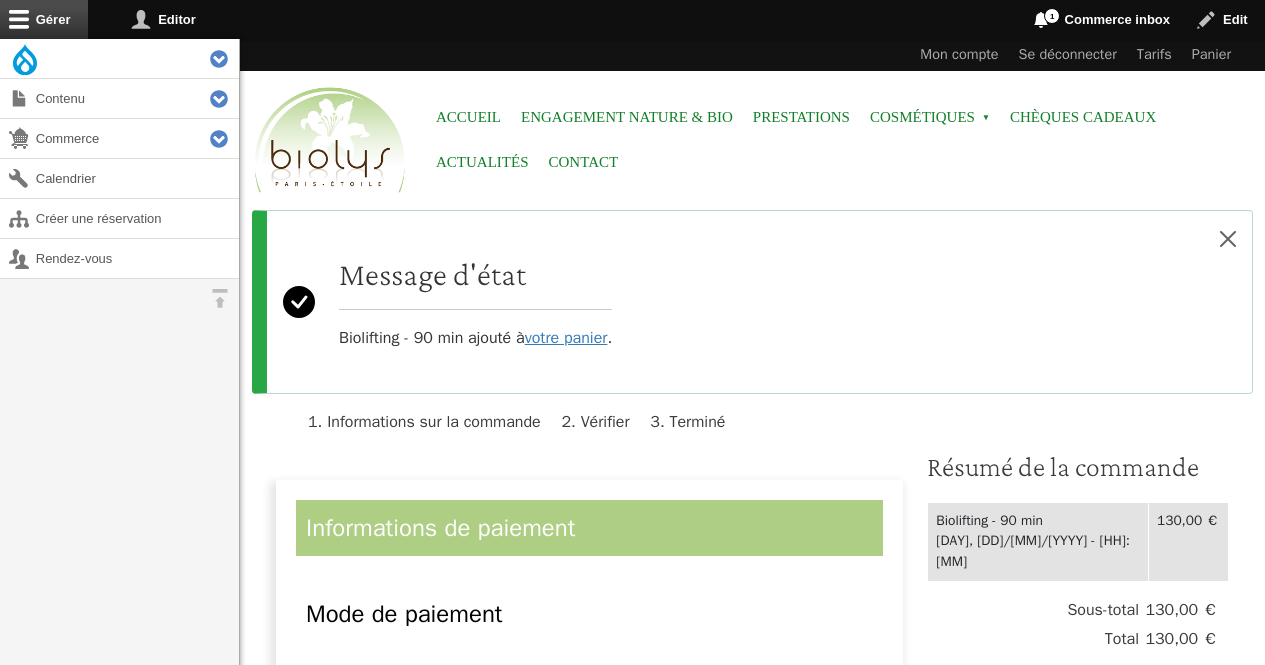 scroll, scrollTop: 0, scrollLeft: 0, axis: both 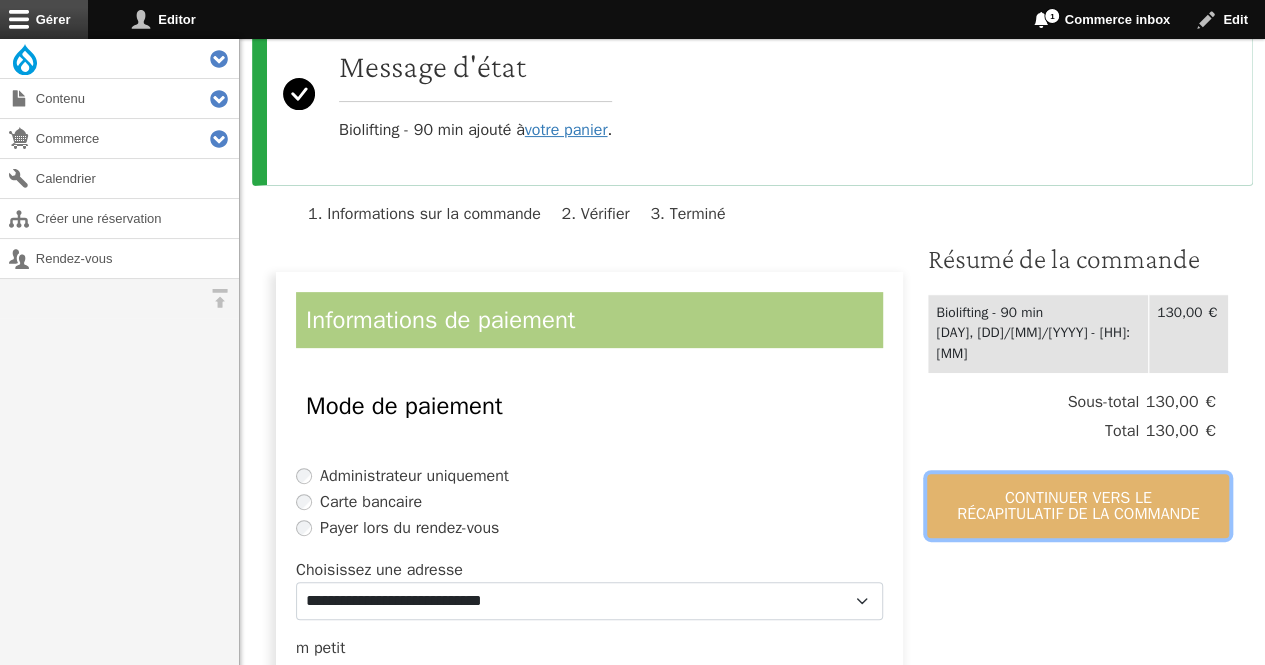 click on "Continuer vers le récapitulatif de la commande" at bounding box center (1078, 506) 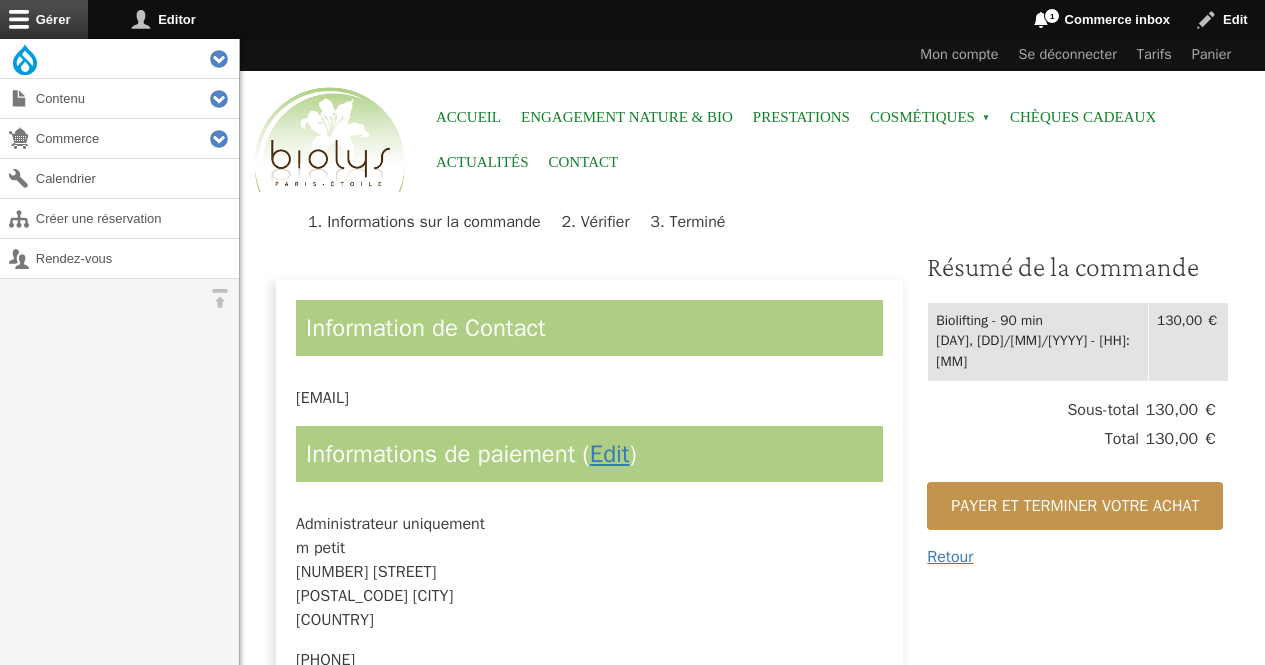 scroll, scrollTop: 0, scrollLeft: 0, axis: both 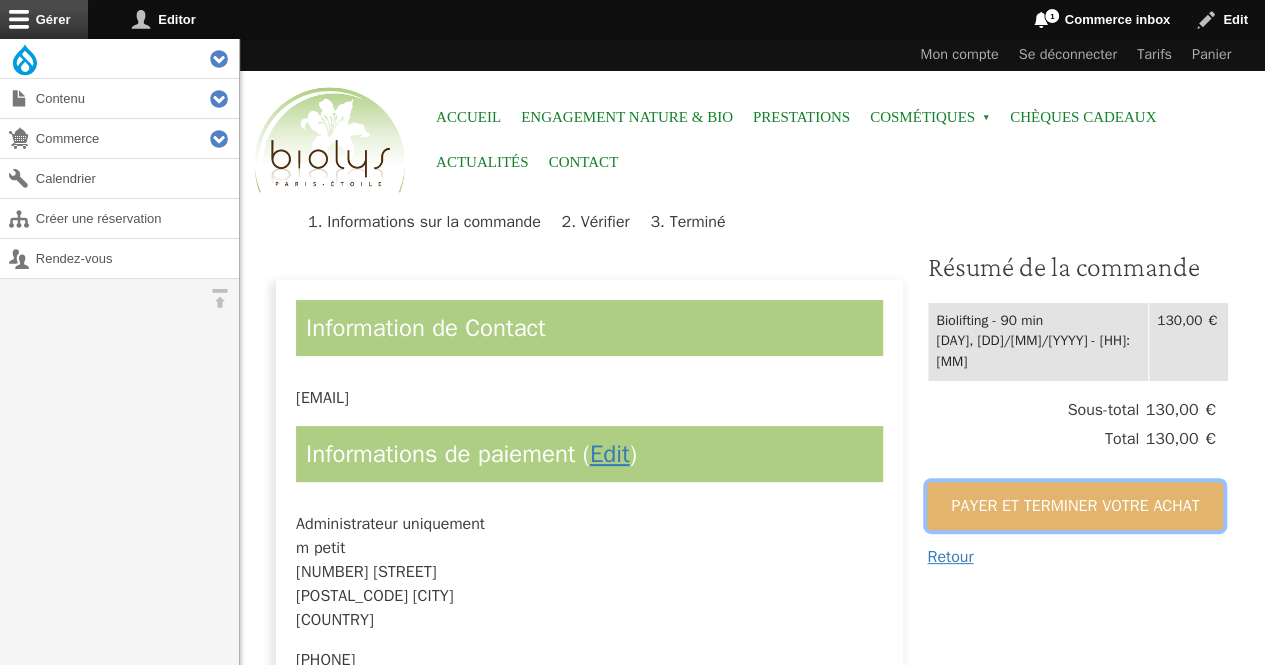 click on "Payer et terminer votre achat" at bounding box center (1075, 506) 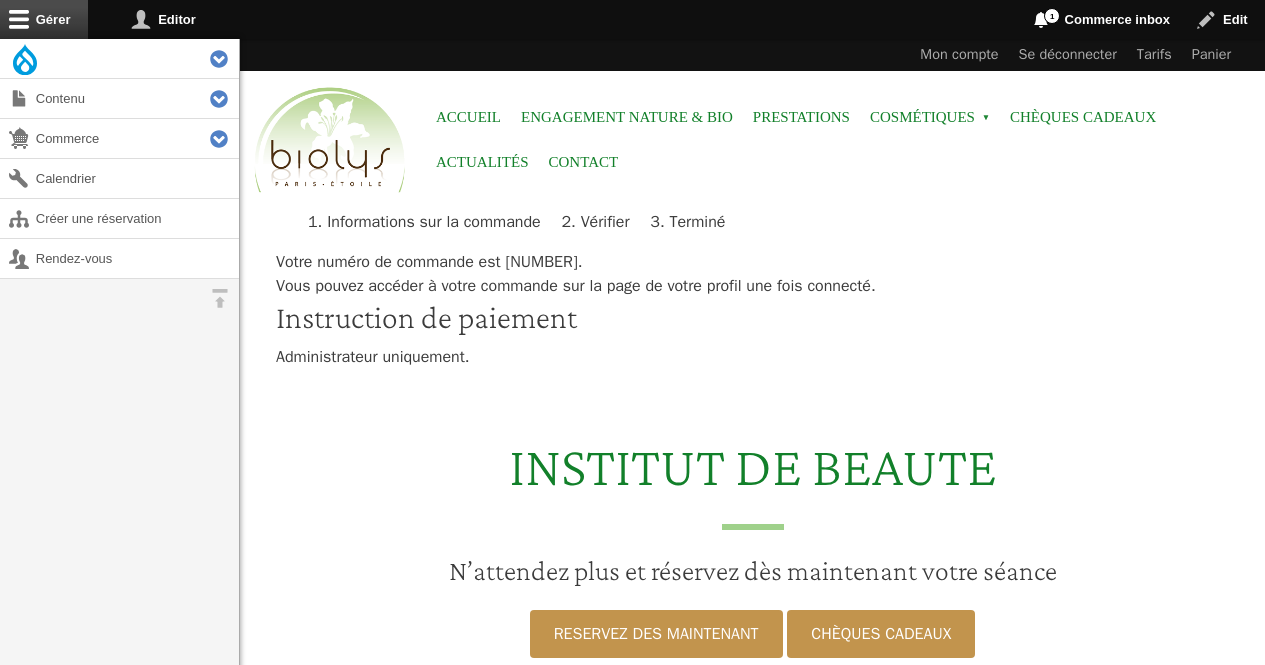 scroll, scrollTop: 0, scrollLeft: 0, axis: both 